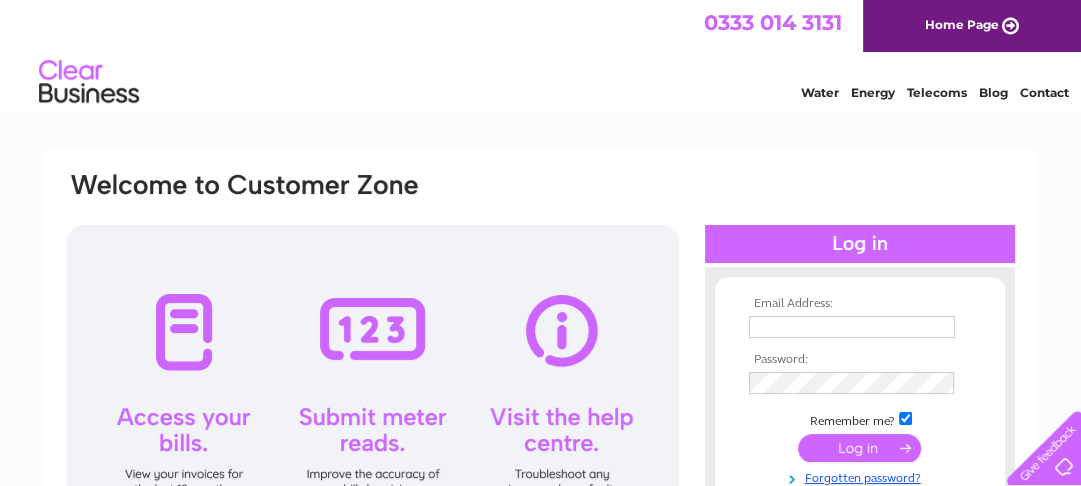 scroll, scrollTop: 0, scrollLeft: 0, axis: both 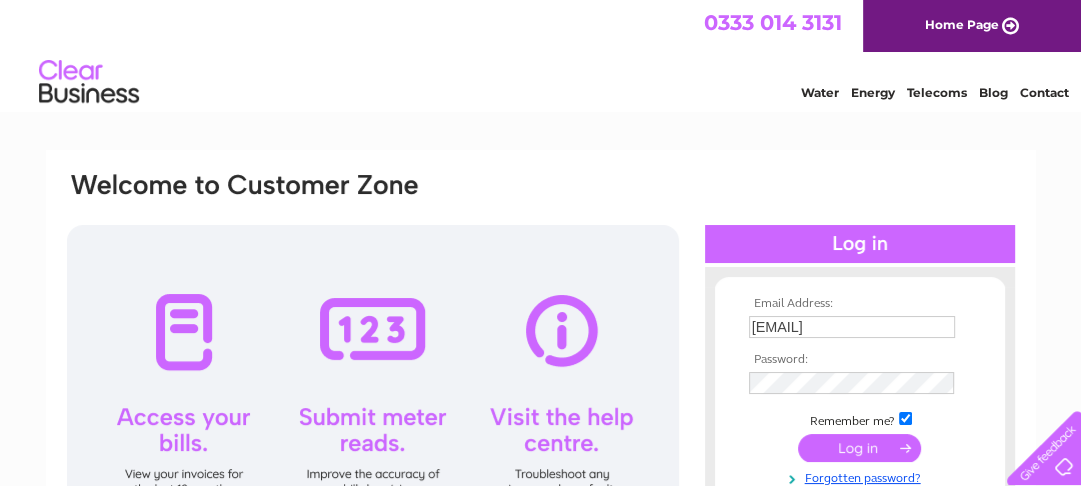 click at bounding box center (859, 448) 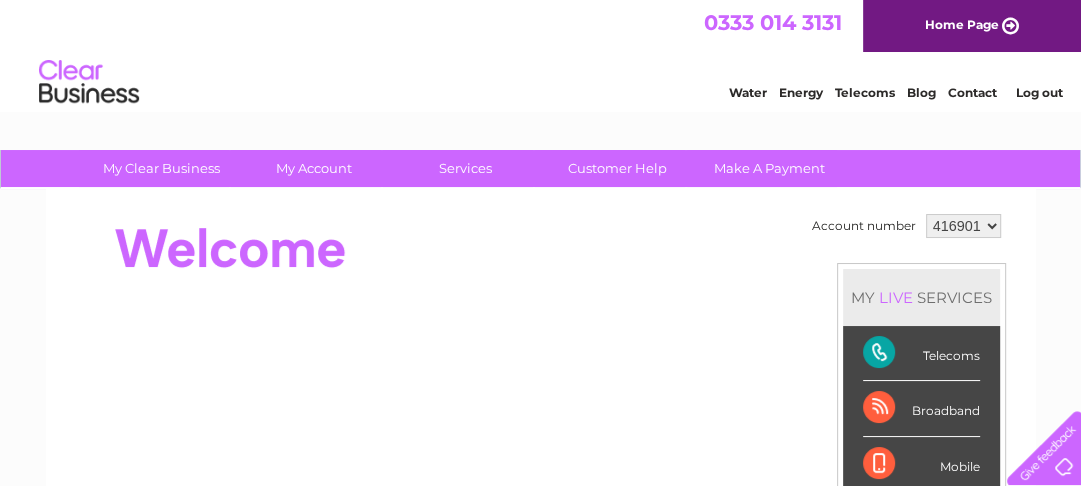 scroll, scrollTop: 0, scrollLeft: 0, axis: both 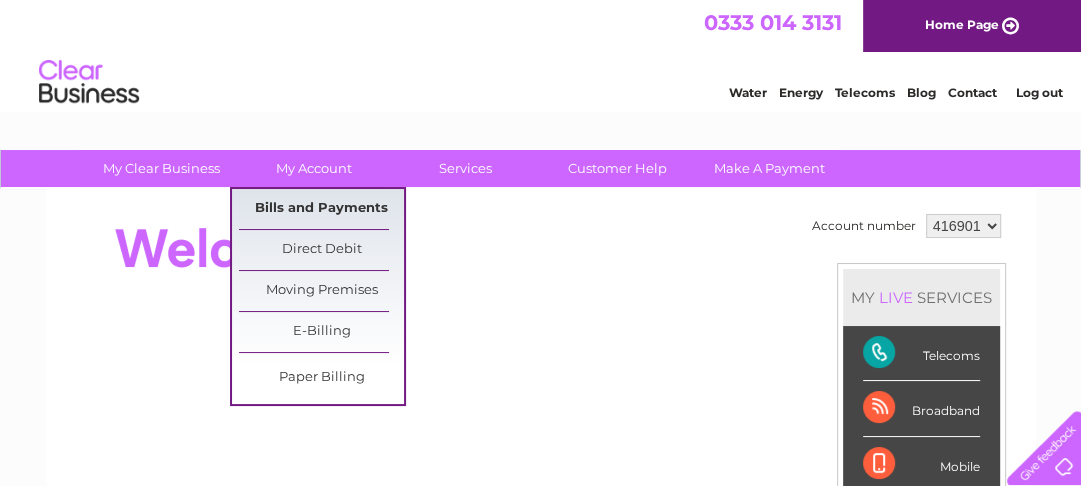click on "Bills and Payments" at bounding box center [321, 209] 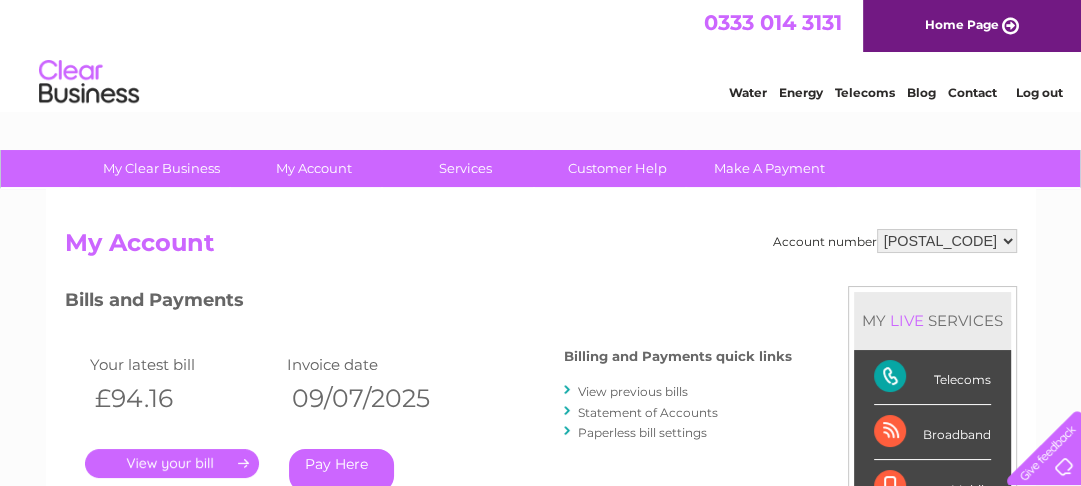 scroll, scrollTop: 0, scrollLeft: 0, axis: both 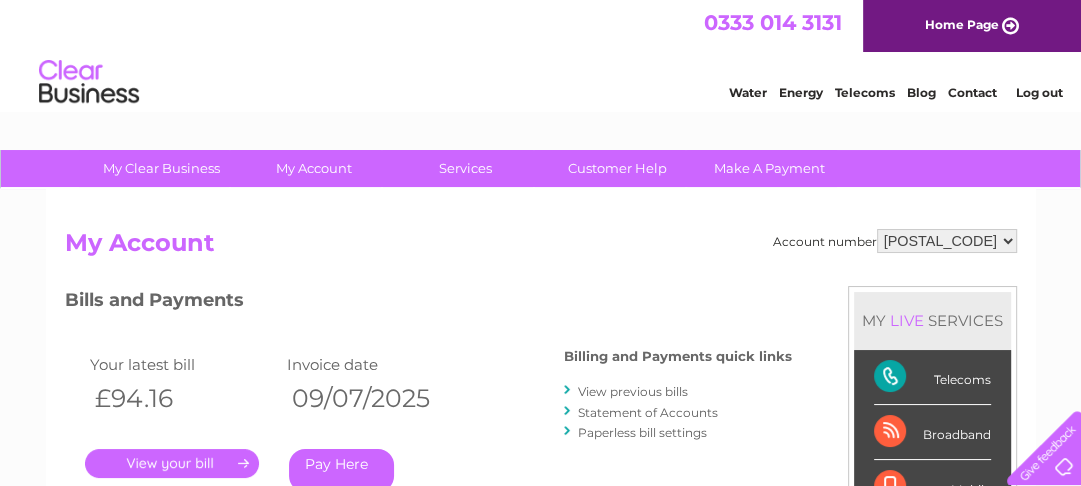 click on "416901
905783" at bounding box center (947, 241) 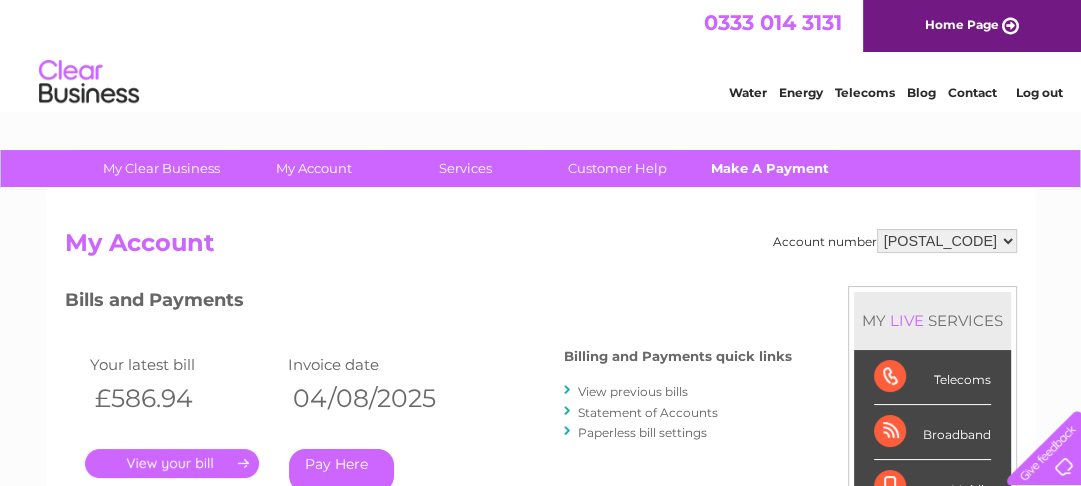 scroll, scrollTop: 0, scrollLeft: 0, axis: both 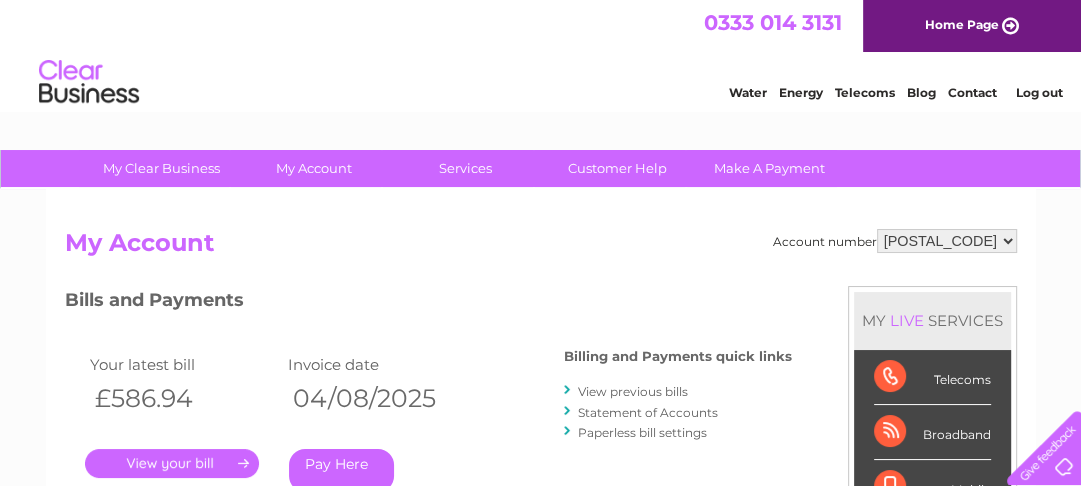 click on "." at bounding box center (172, 463) 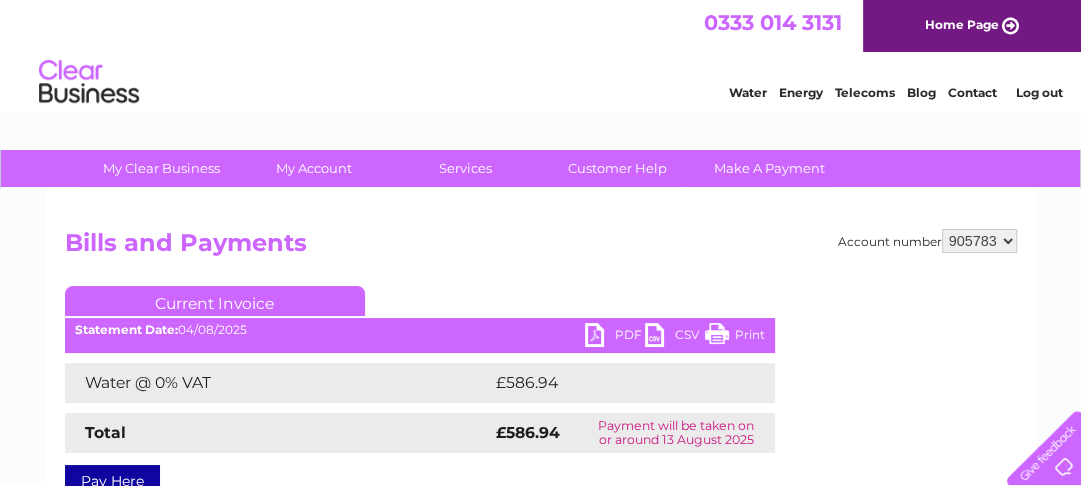 scroll, scrollTop: 0, scrollLeft: 0, axis: both 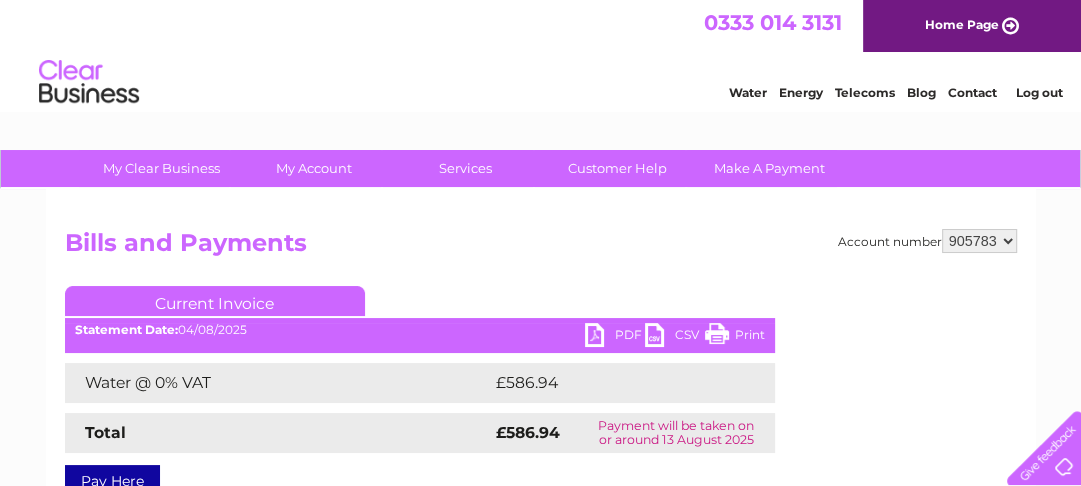 click on "PDF" at bounding box center (615, 337) 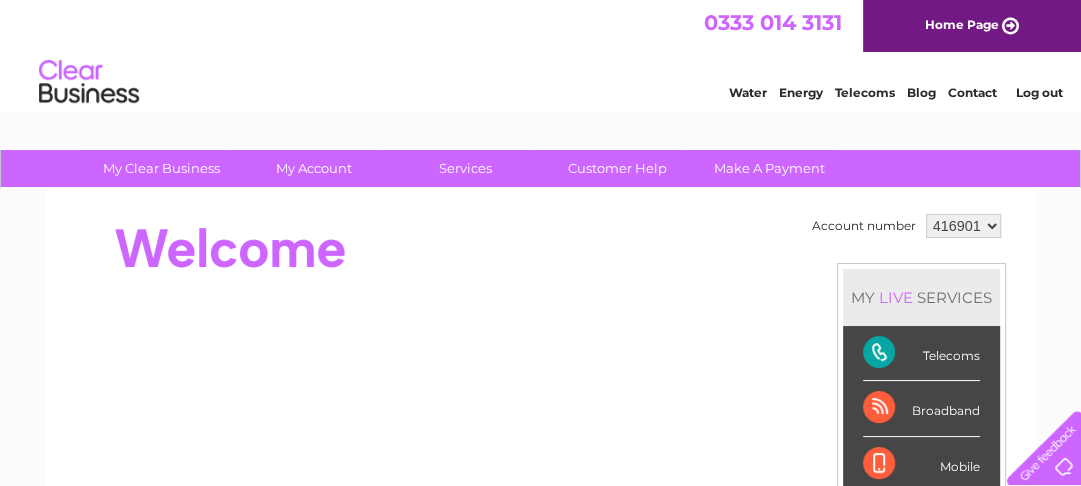 scroll, scrollTop: 0, scrollLeft: 0, axis: both 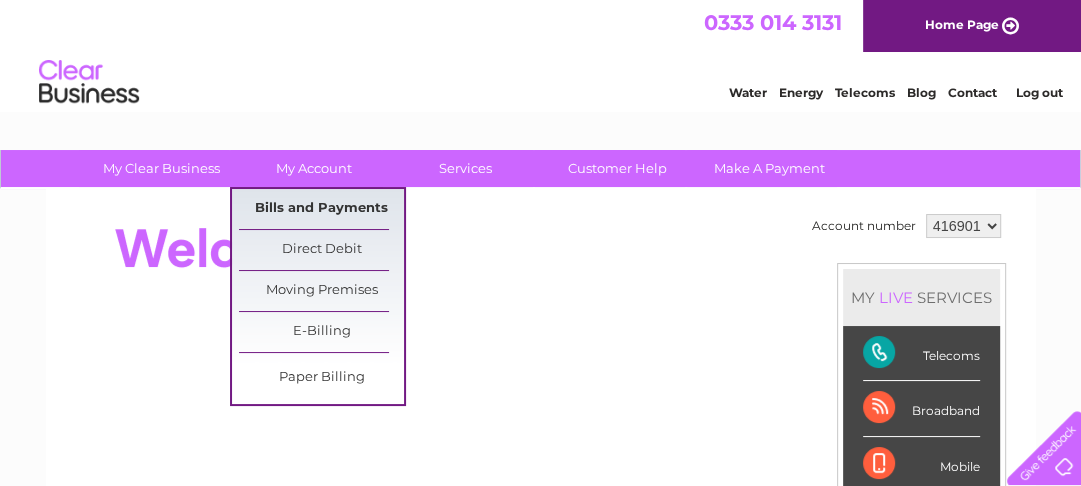click on "Bills and Payments" at bounding box center [321, 209] 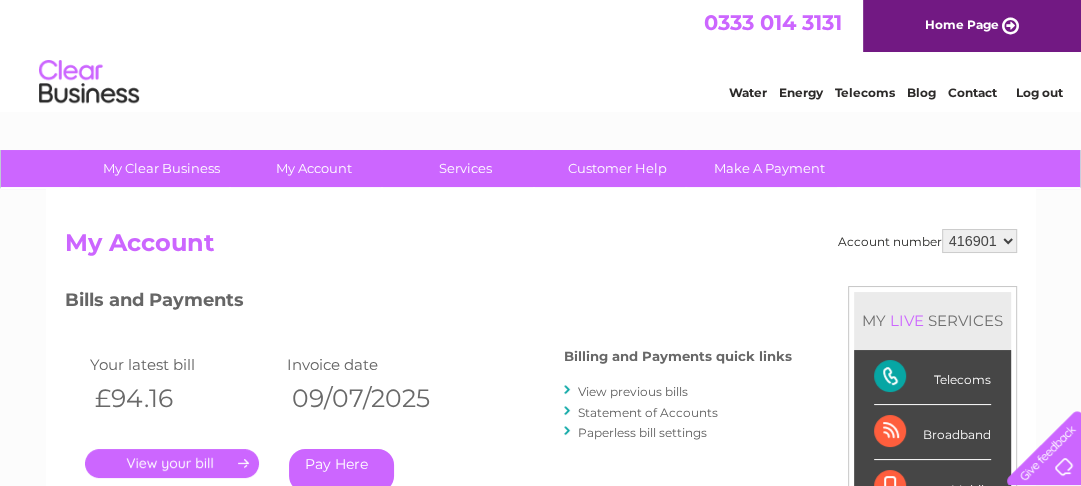 scroll, scrollTop: 0, scrollLeft: 0, axis: both 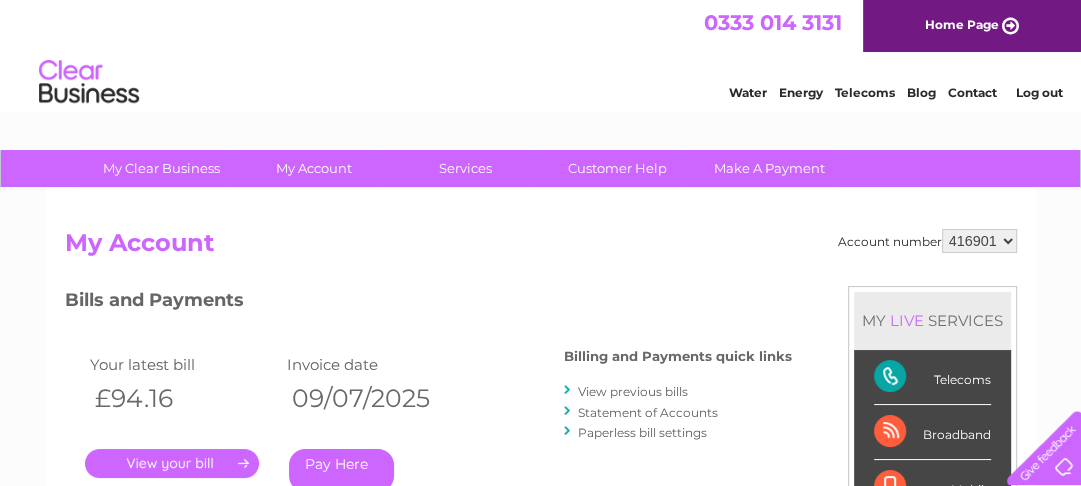 click on "View previous bills" at bounding box center (633, 391) 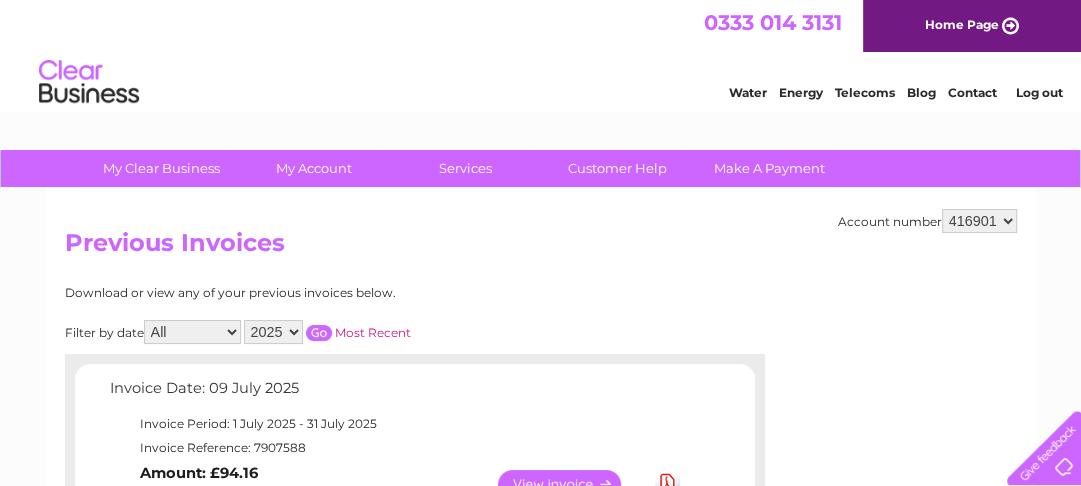 scroll, scrollTop: 0, scrollLeft: 0, axis: both 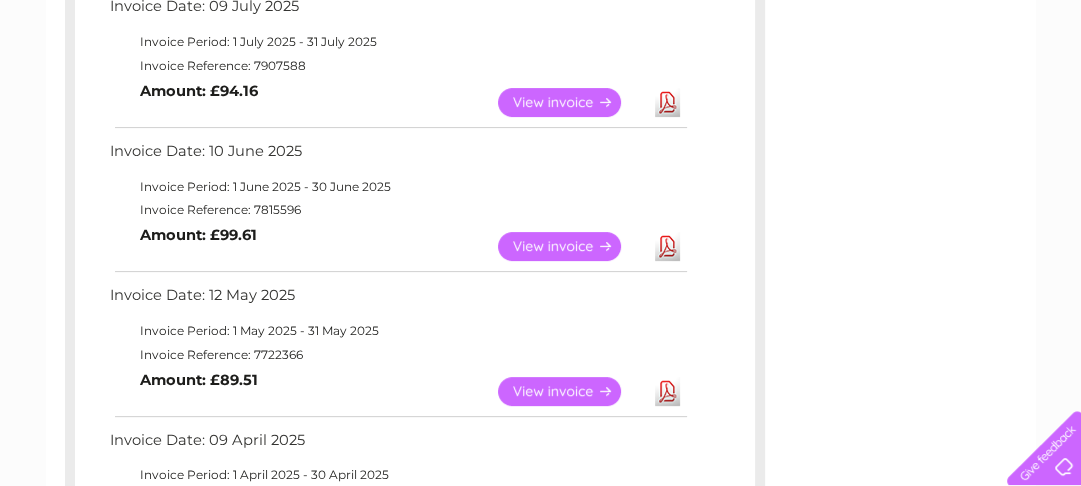 click on "Download" at bounding box center (667, 391) 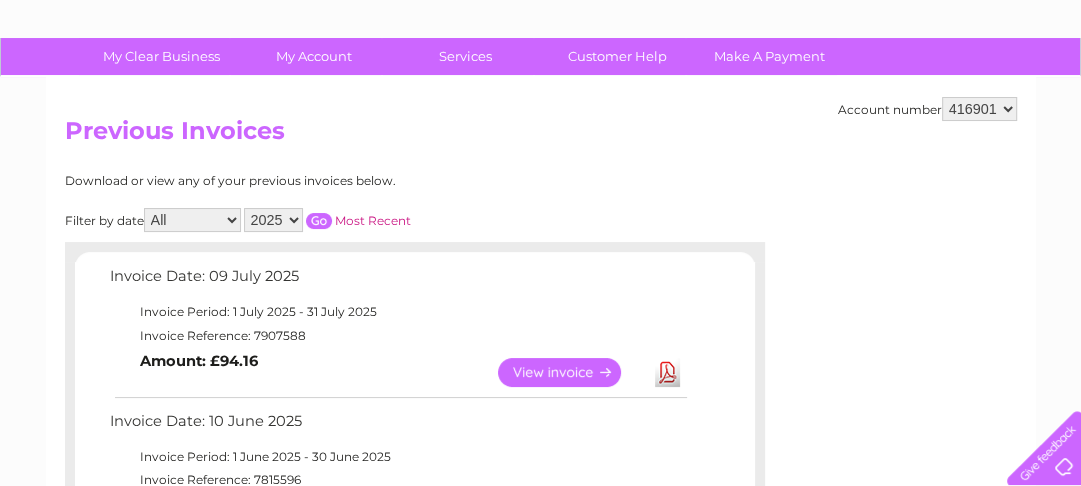 scroll, scrollTop: 108, scrollLeft: 0, axis: vertical 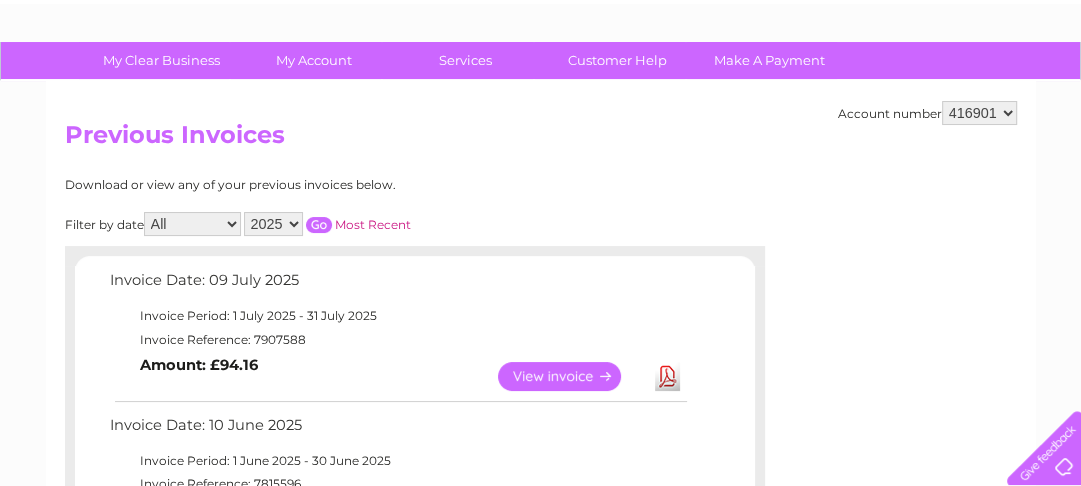 click on "416901
905783" at bounding box center (979, 113) 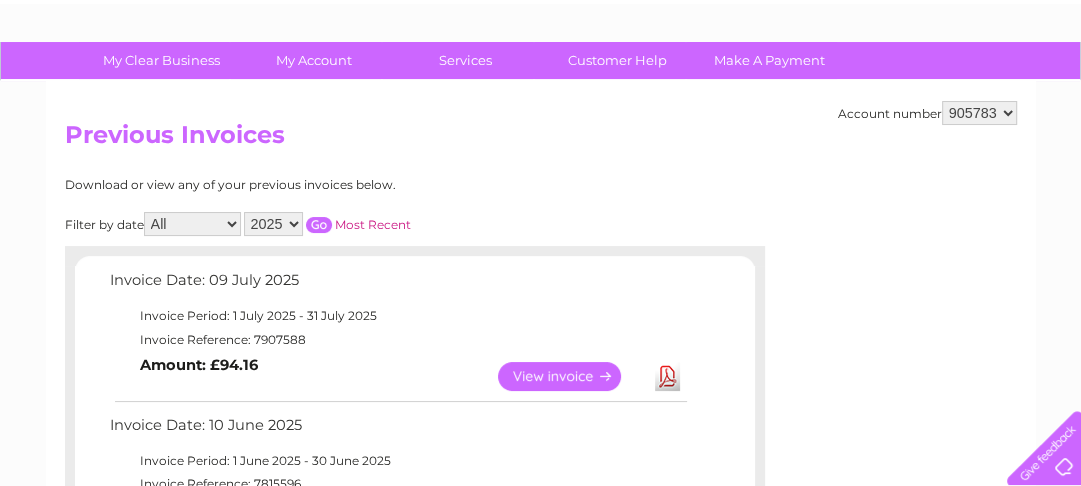 click on "416901
905783" at bounding box center [979, 113] 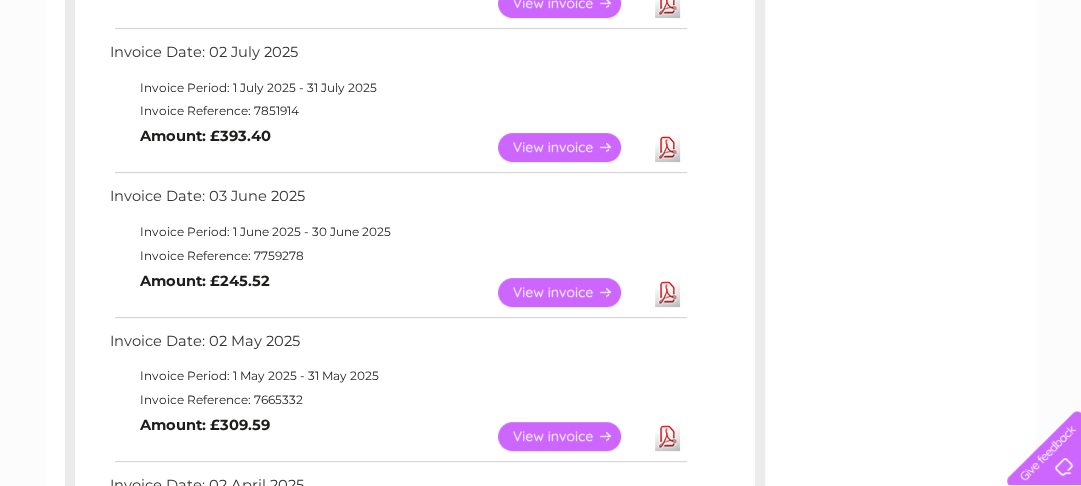 scroll, scrollTop: 530, scrollLeft: 0, axis: vertical 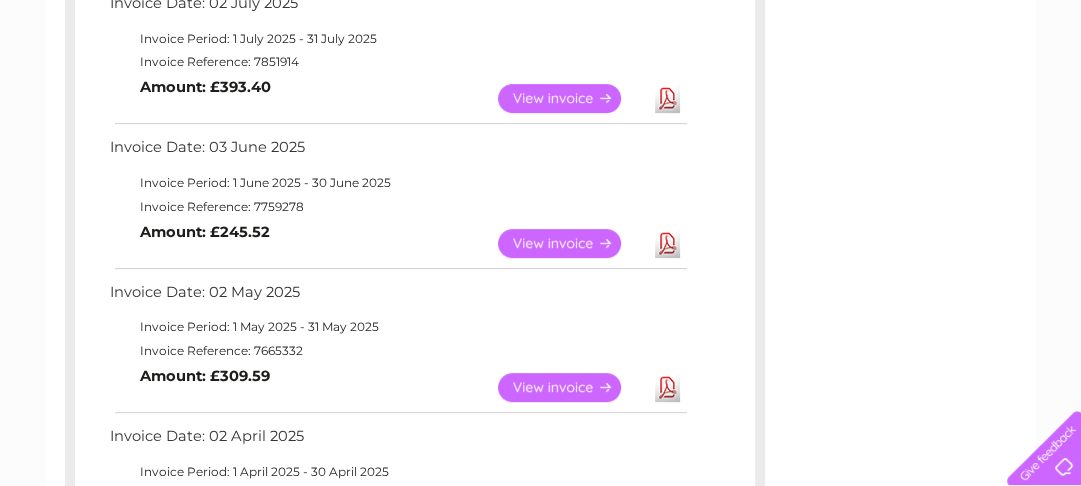 click on "Download" at bounding box center (667, 387) 